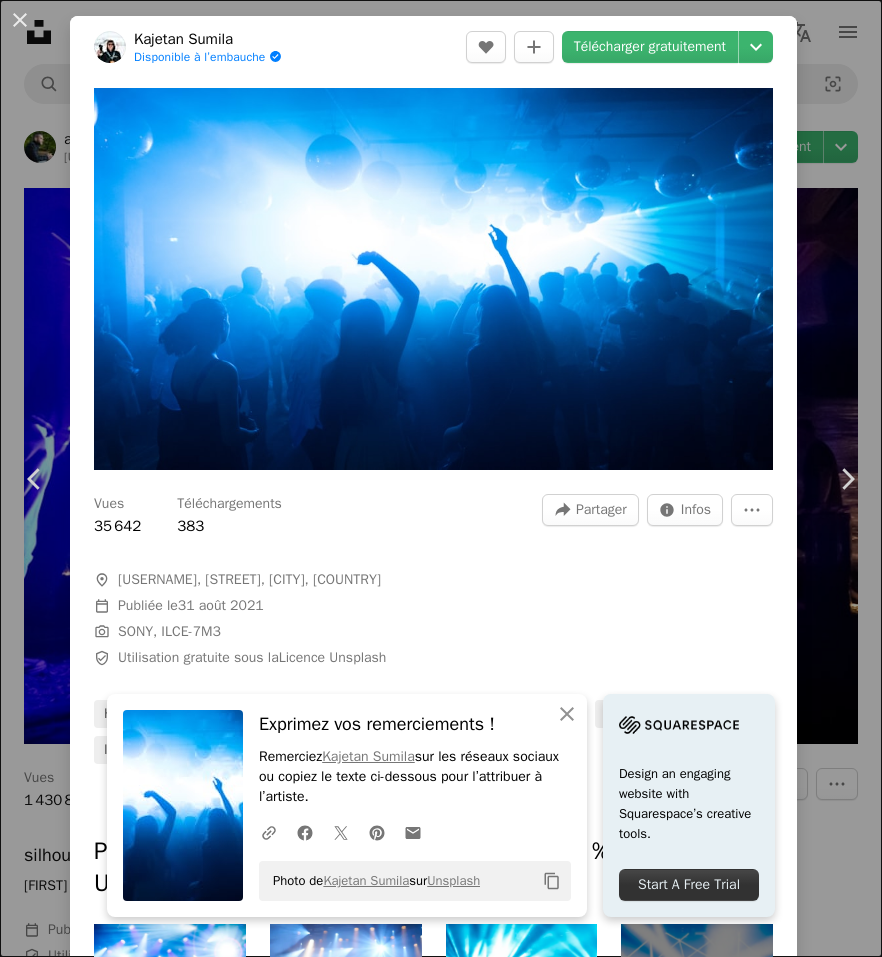scroll, scrollTop: 13921, scrollLeft: 0, axis: vertical 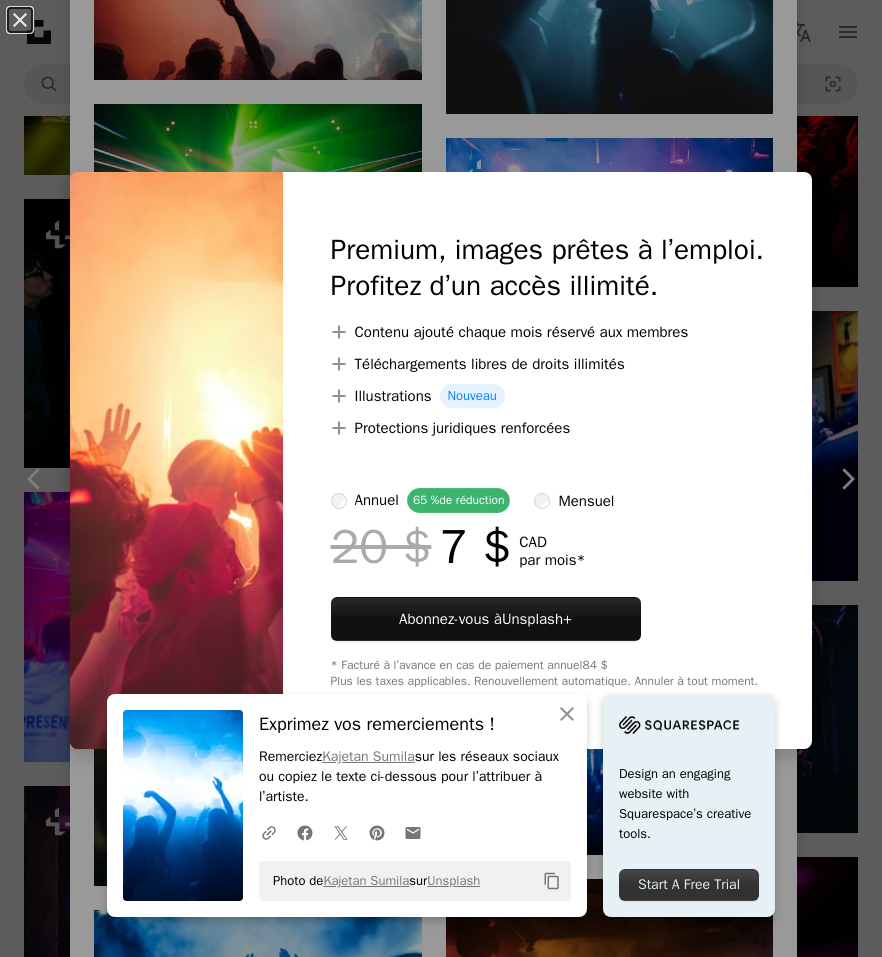 drag, startPoint x: 697, startPoint y: 108, endPoint x: 626, endPoint y: 99, distance: 71.568146 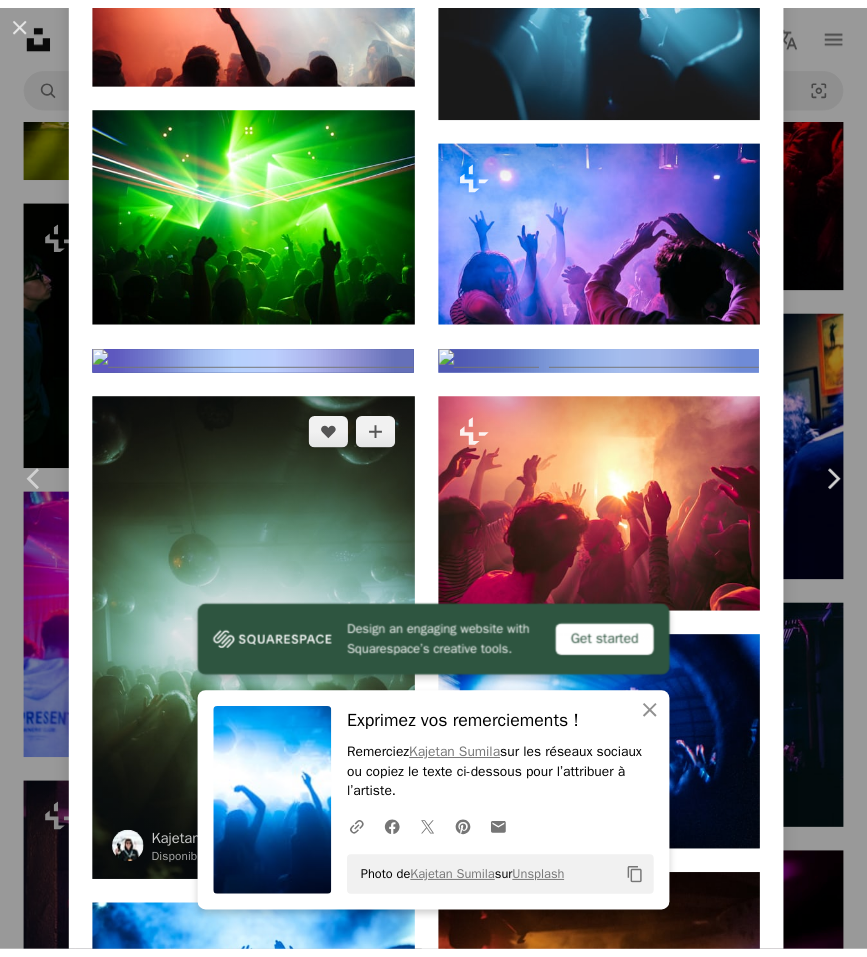 scroll, scrollTop: 727, scrollLeft: 0, axis: vertical 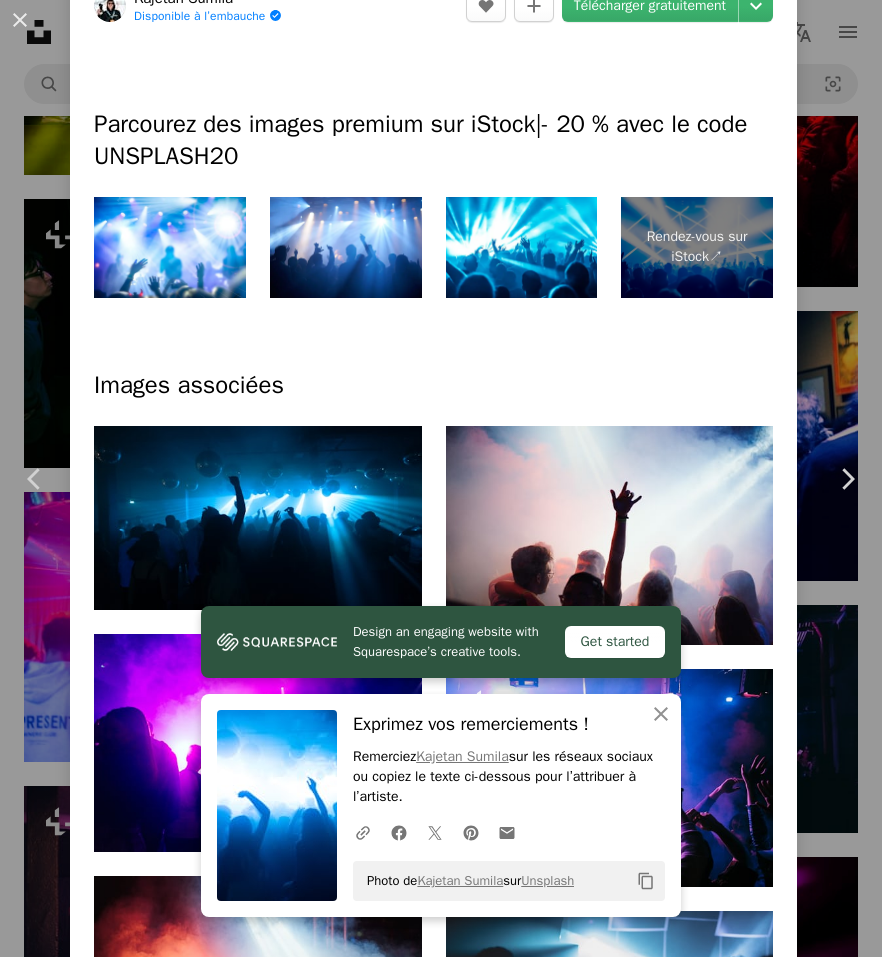 click on "[FIRST] [LAST]" at bounding box center [441, 478] 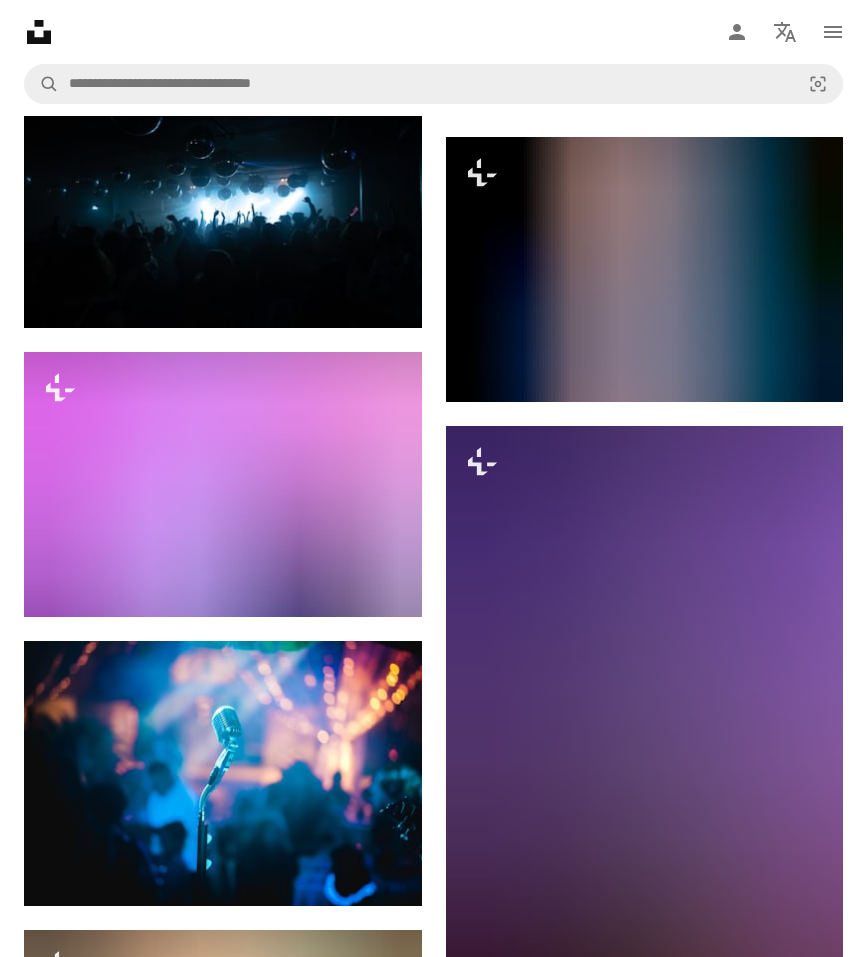 scroll, scrollTop: 18922, scrollLeft: 0, axis: vertical 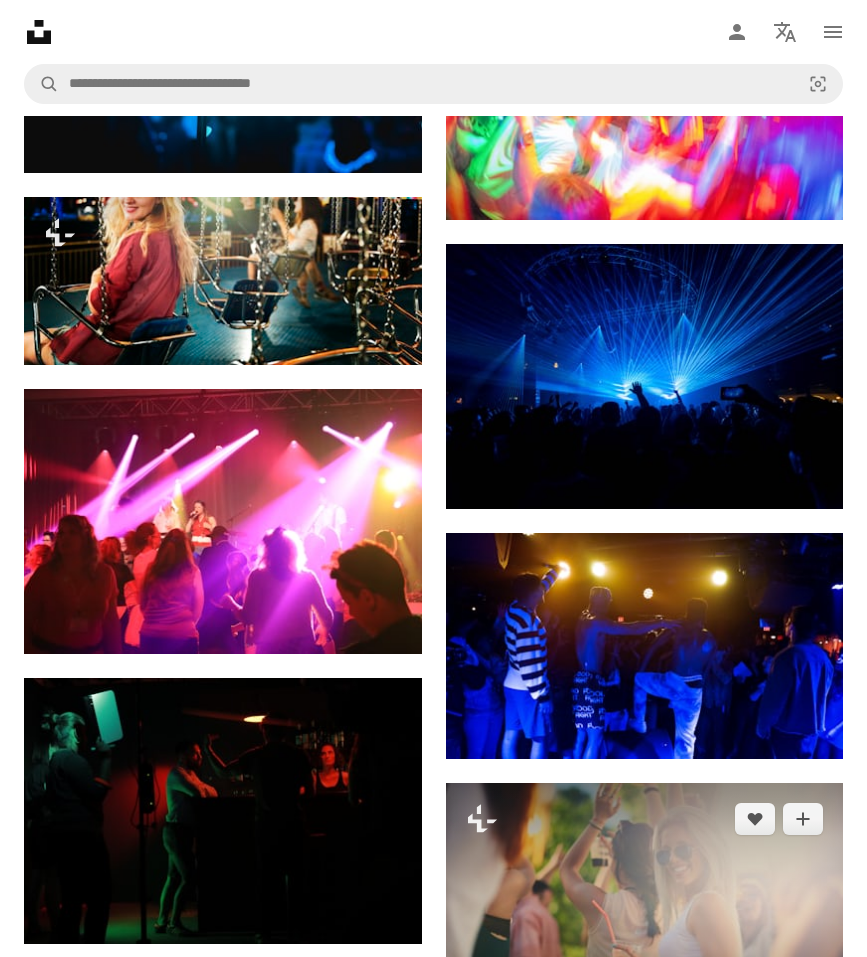 click on "A lock Télécharger" at bounding box center [766, 1012] 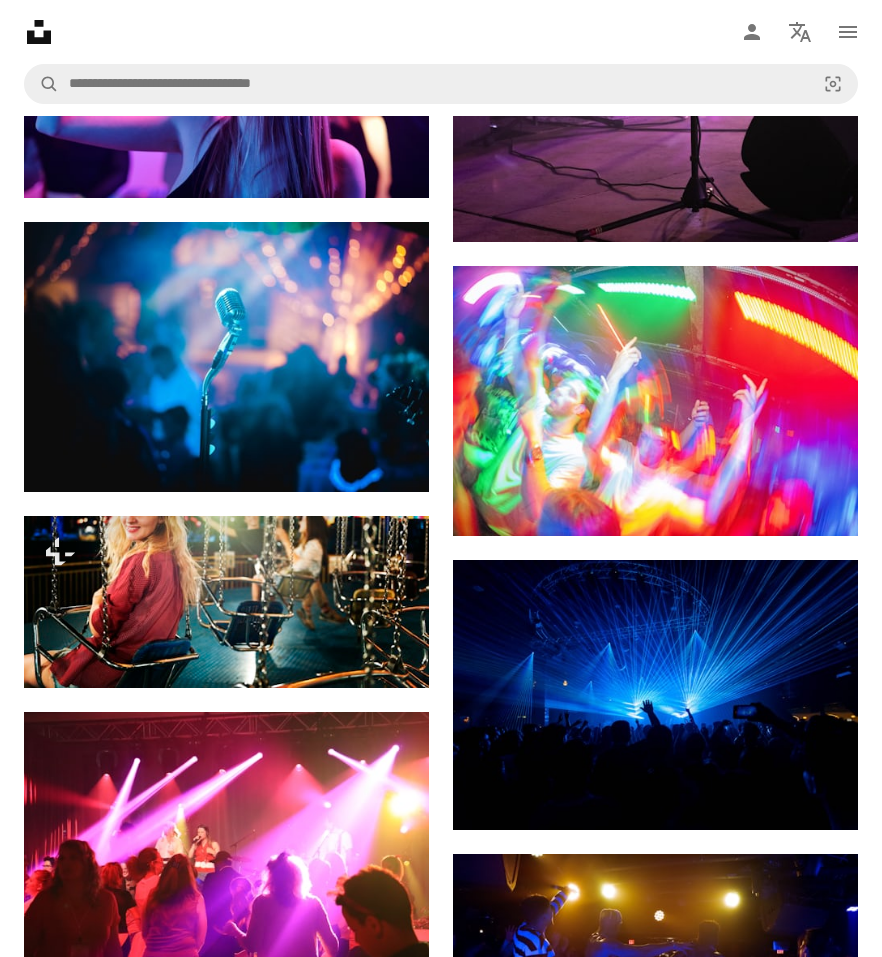 click on "An X shape Premium, images prêtes à l’emploi. Profitez d’un accès illimité. A plus sign Contenu ajouté chaque mois réservé aux membres A plus sign Téléchargements libres de droits illimités A plus sign Illustrations  Nouveau A plus sign Protections juridiques renforcées annuel 65 %  de réduction mensuel 20 $   7 $ CAD par mois * Abonnez-vous à  Unsplash+ * Facturé à l’avance en cas de paiement annuel  84 $ Plus les taxes applicables. Renouvellement automatique. Annuler à tout moment." at bounding box center [441, 3262] 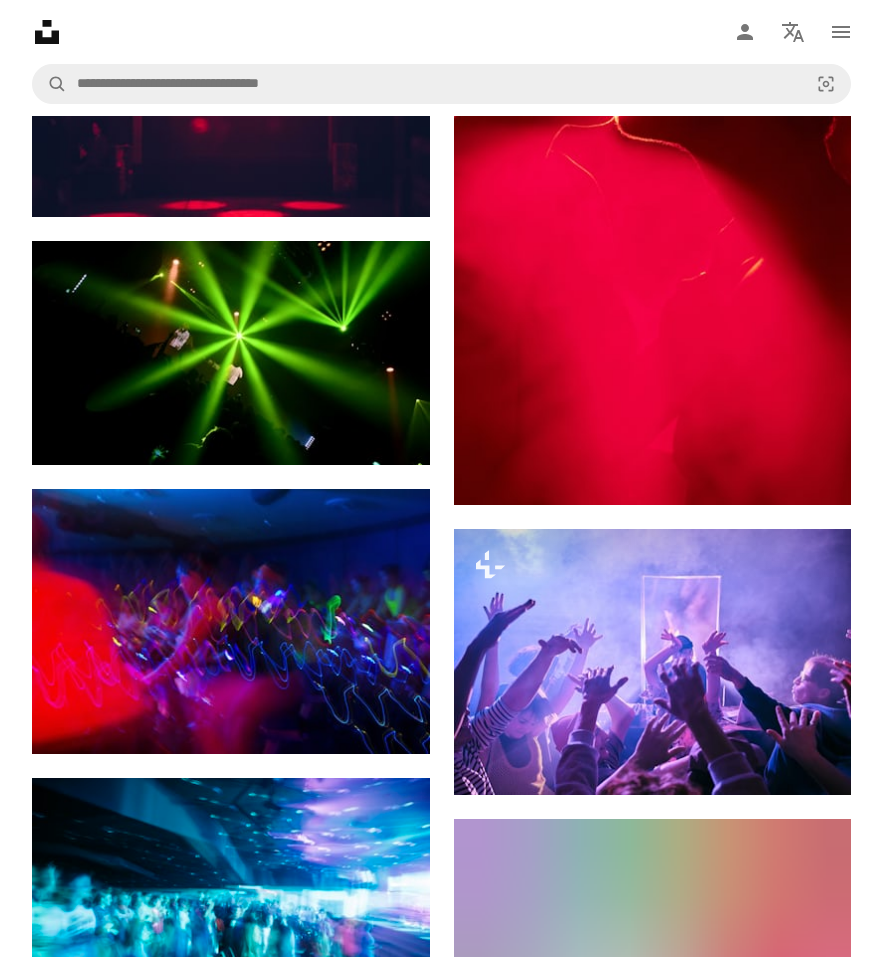 scroll, scrollTop: 22969, scrollLeft: 0, axis: vertical 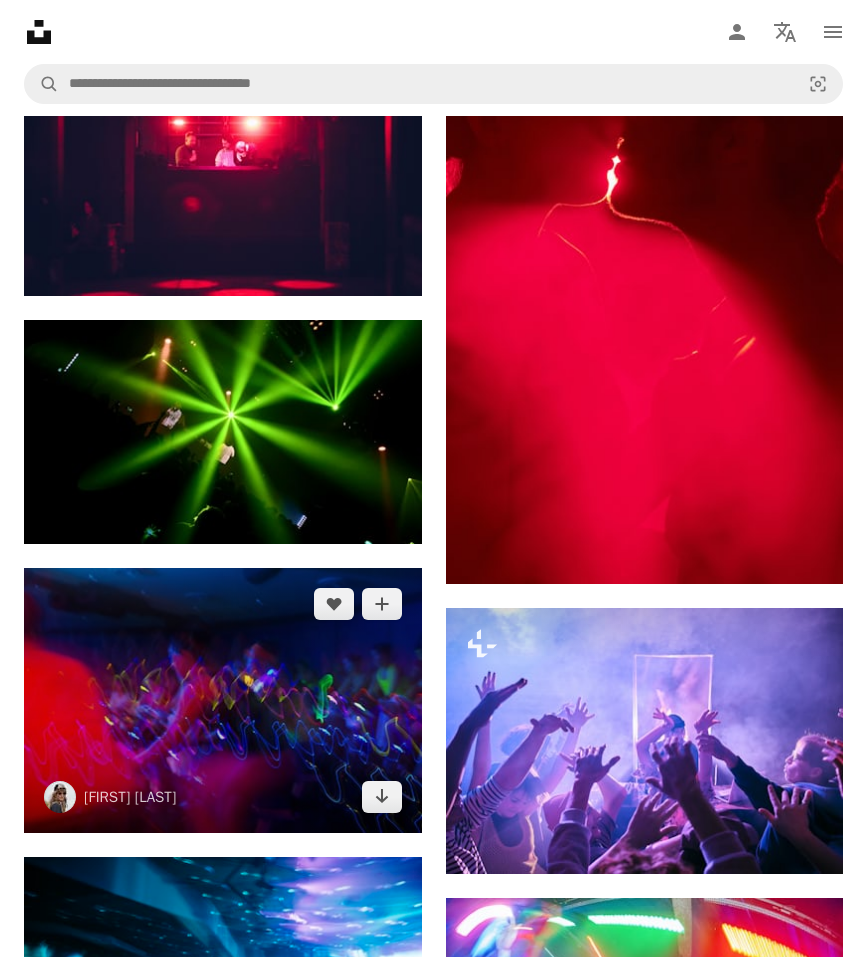 click at bounding box center (223, 700) 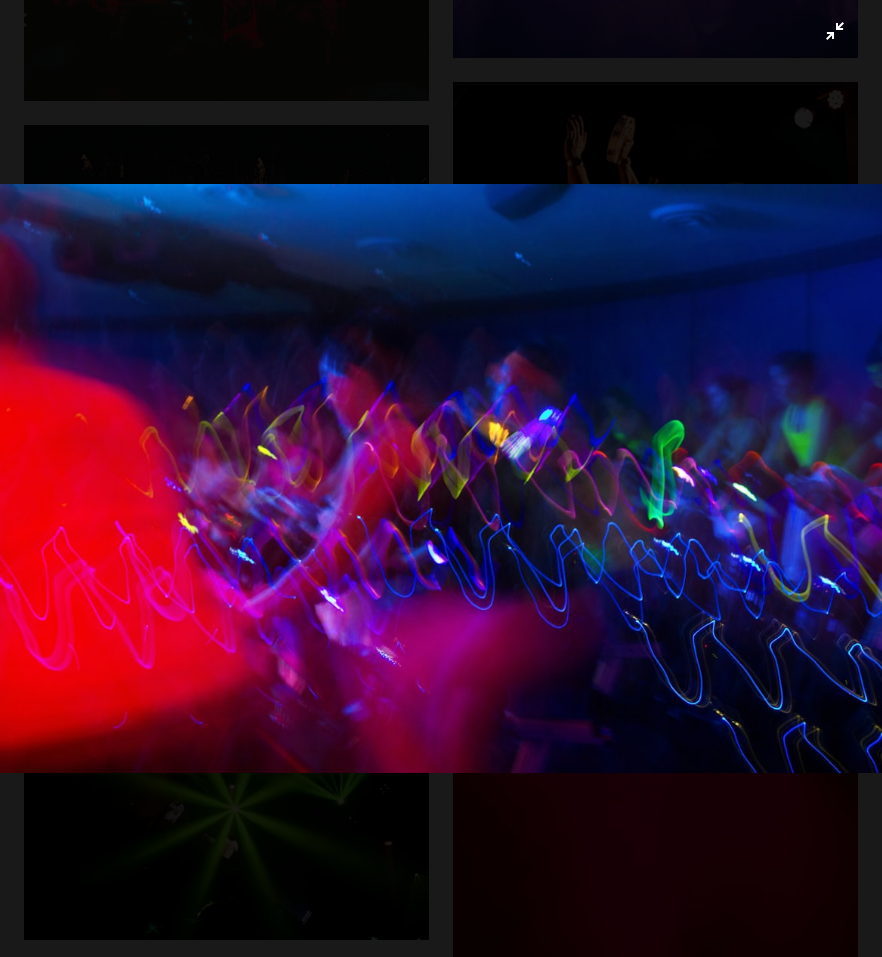 click at bounding box center (441, 478) 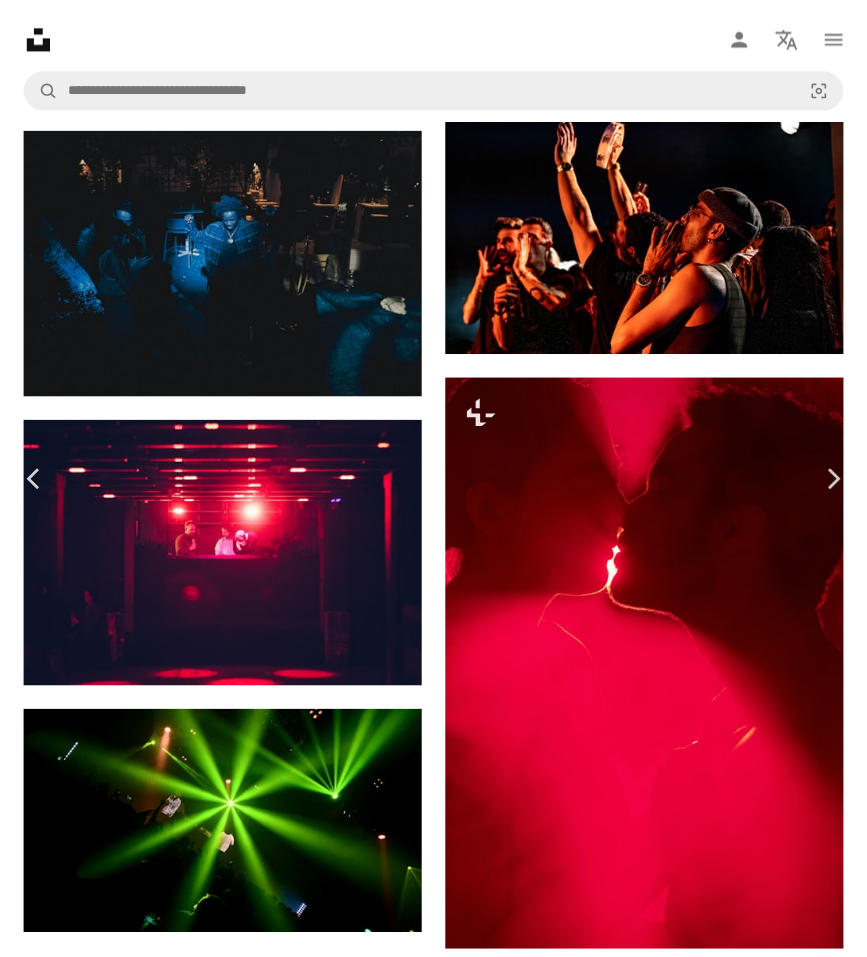 scroll, scrollTop: 2948, scrollLeft: 0, axis: vertical 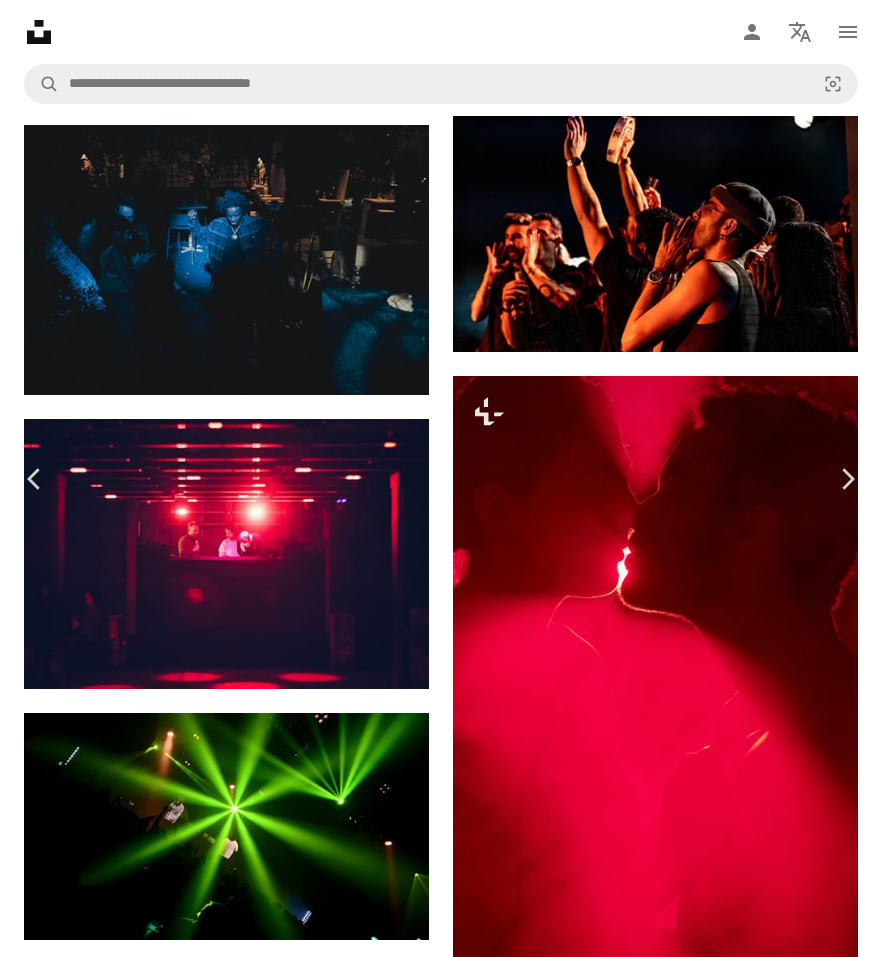 click on "[FIRST] [LAST]" at bounding box center (441, 5910) 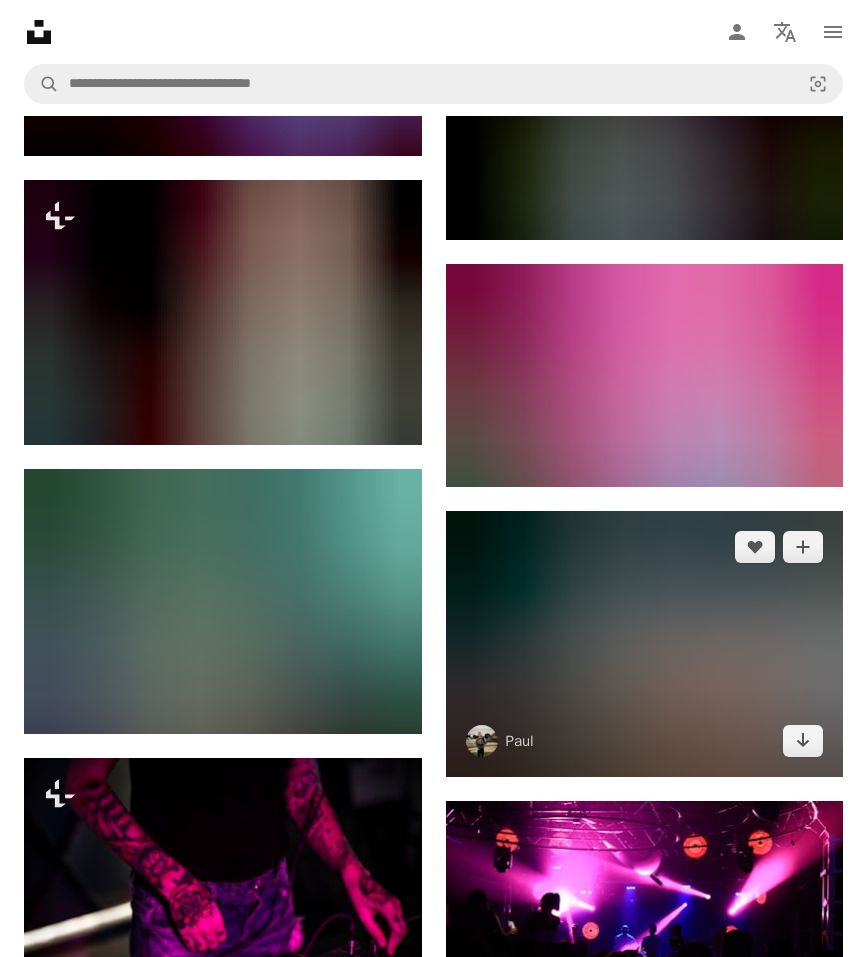 scroll, scrollTop: 24812, scrollLeft: 0, axis: vertical 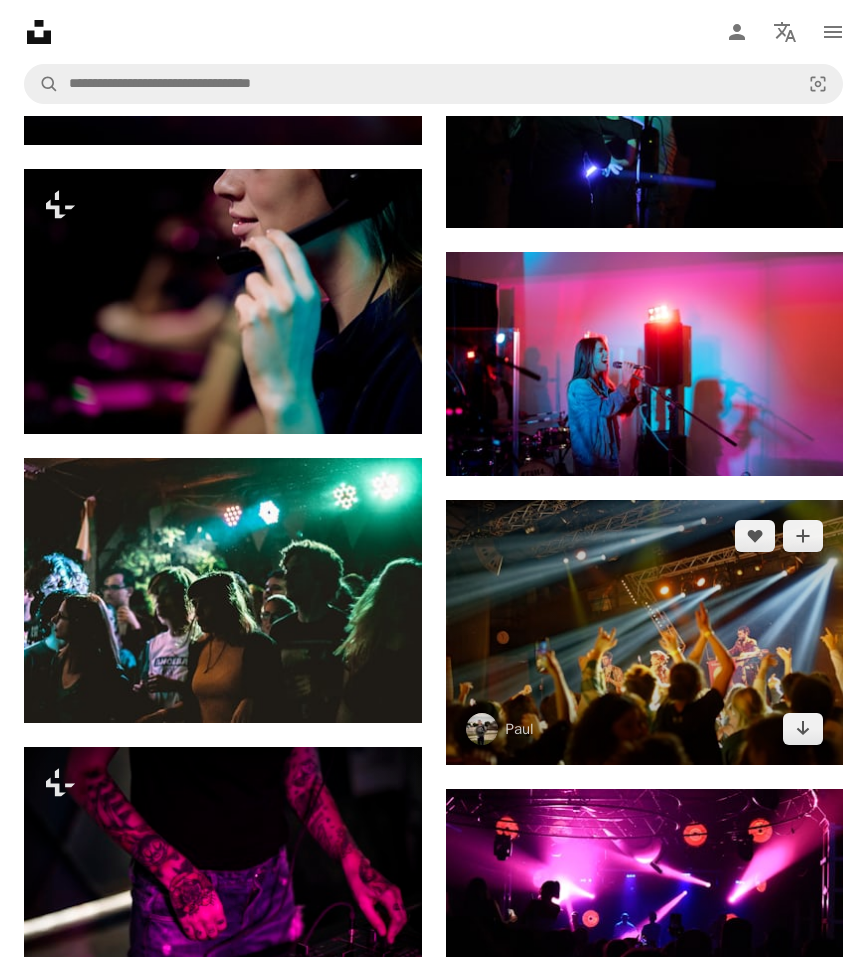 click at bounding box center [645, 632] 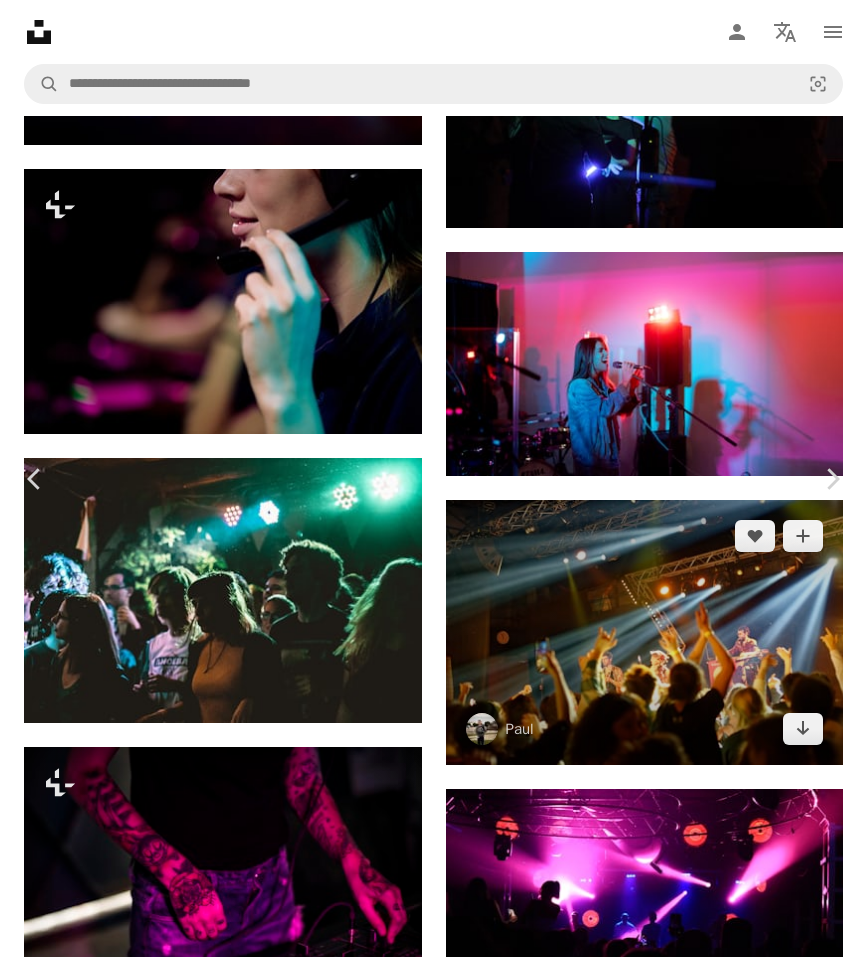 click at bounding box center [426, 3425] 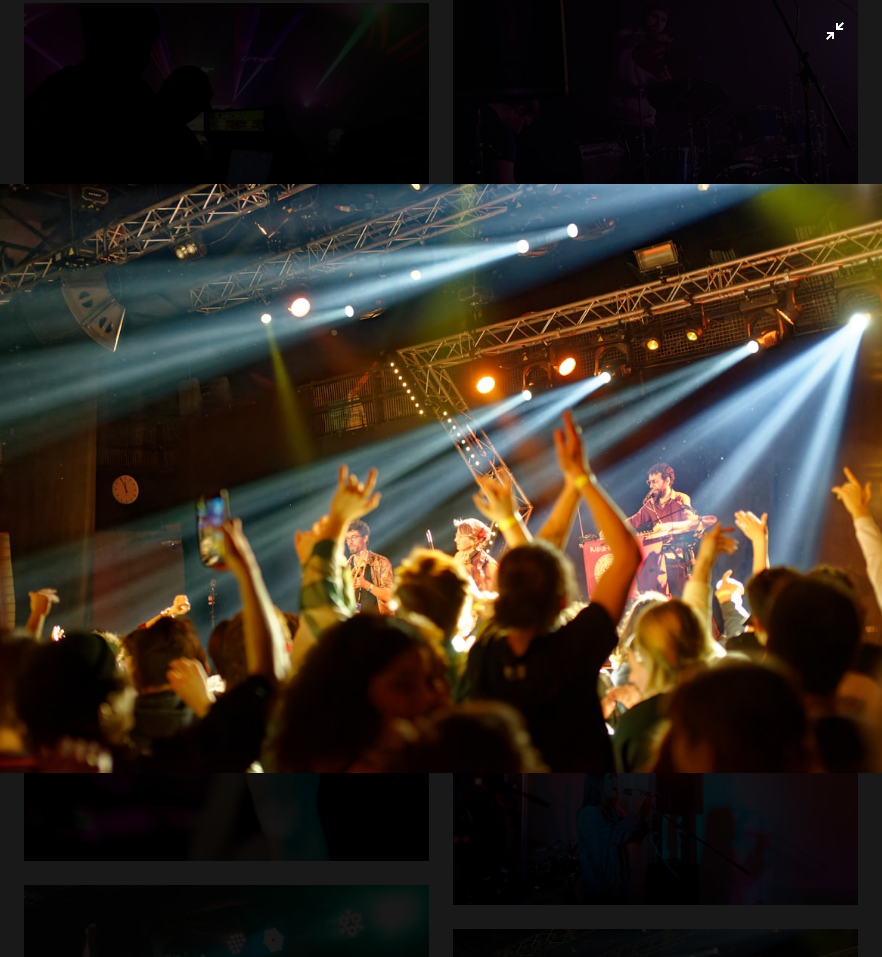 click at bounding box center (441, 478) 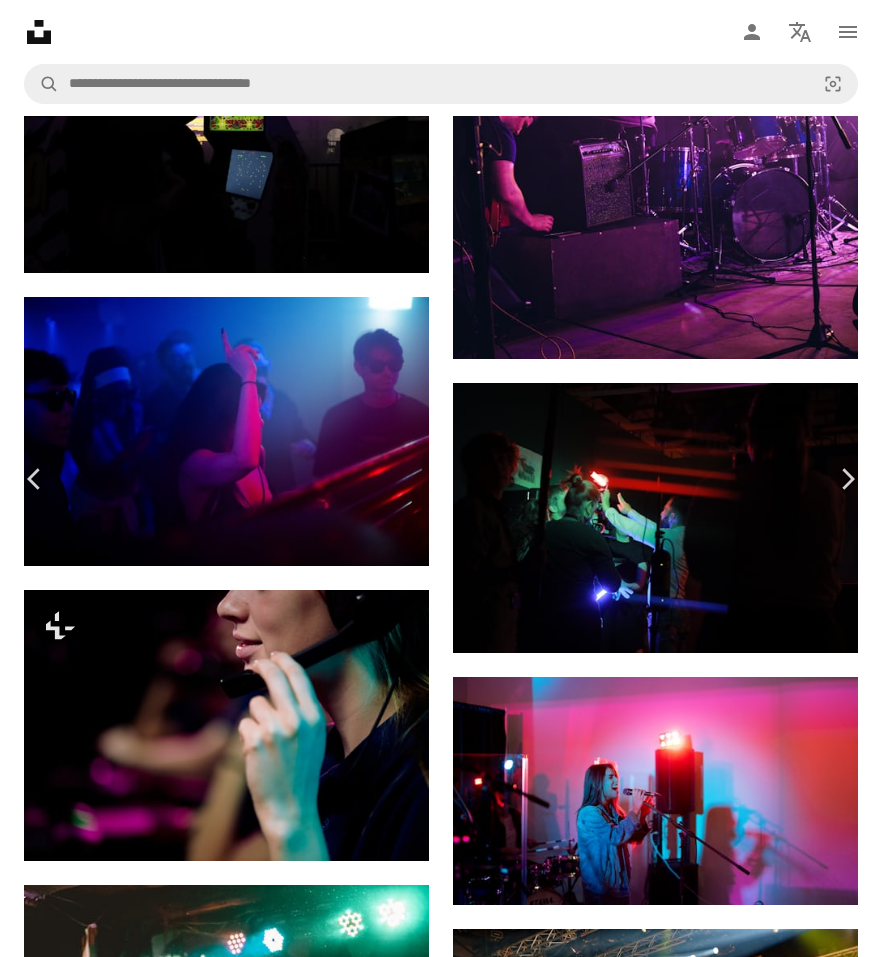 click on "[FIRST] [LAST]" at bounding box center [441, 4067] 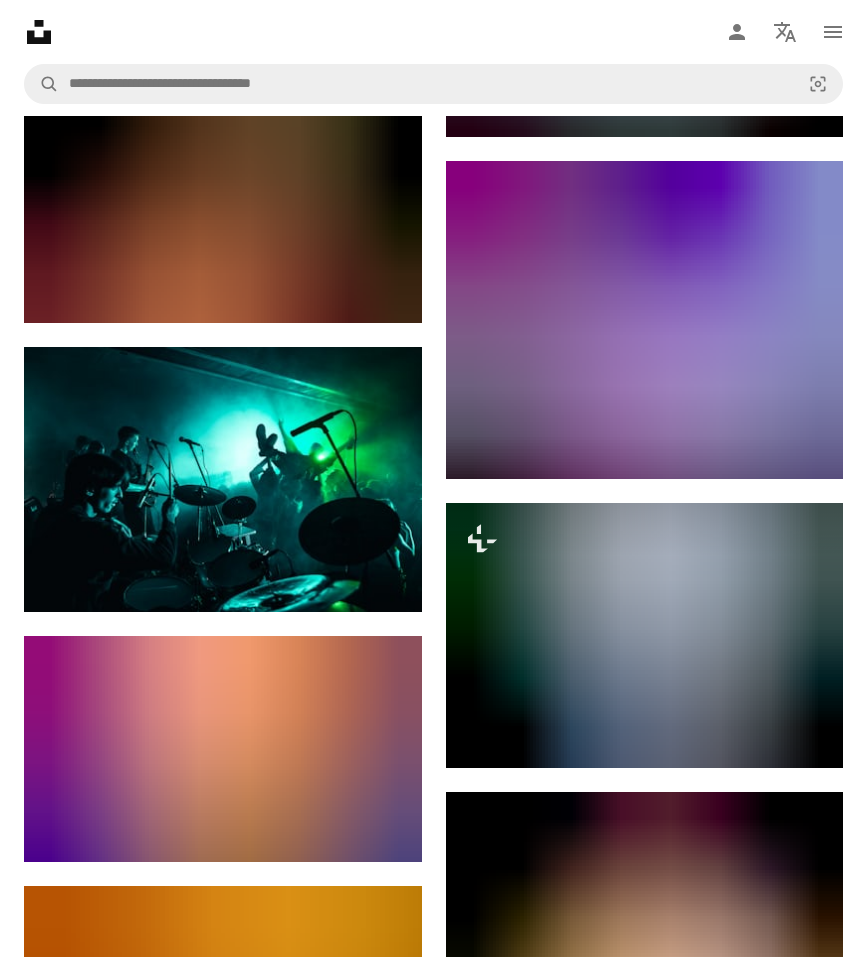 scroll, scrollTop: 42808, scrollLeft: 0, axis: vertical 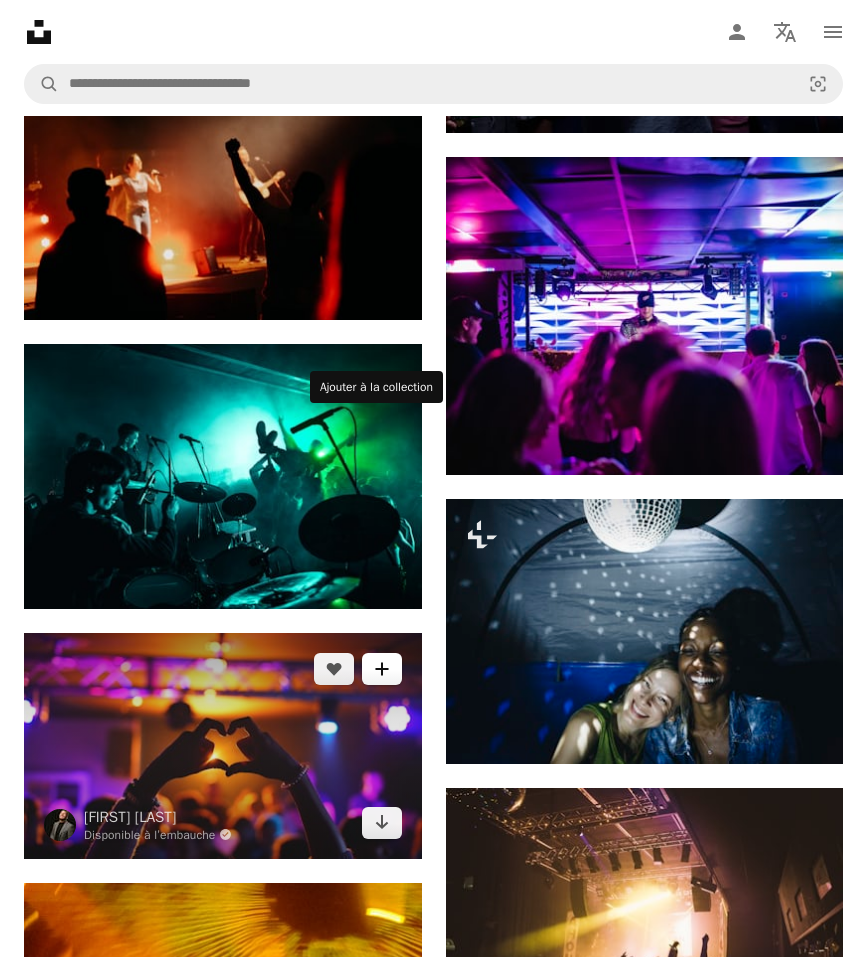 click on "A plus sign" 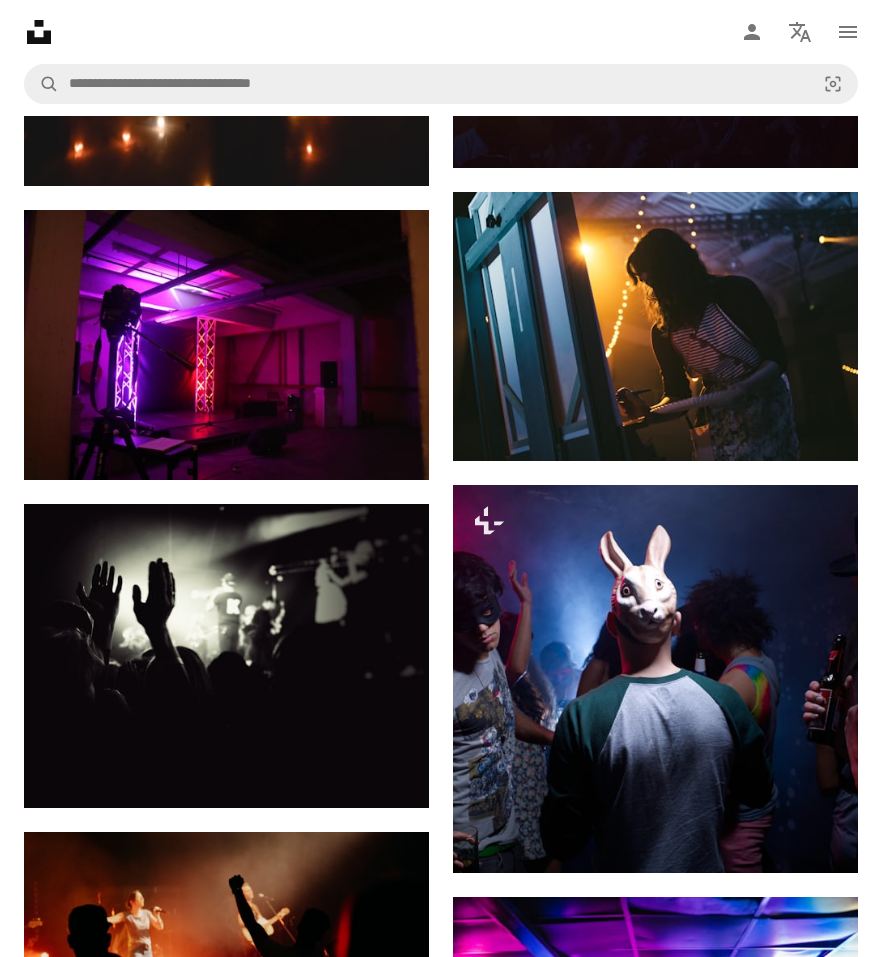 click on "An X shape S’inscrire à Unsplash Vous avez déjà un compte ?  Connexion Prénom Nom E-mail Nom d’utilisateur  (n’utilisez que des lettres, des chiffres ou des tirets) Mot de passe  (8 car. minimum) S’inscrire En vous inscrivant, vous acceptez les  Conditions  et la  Charte de protection des données ." at bounding box center [441, 5791] 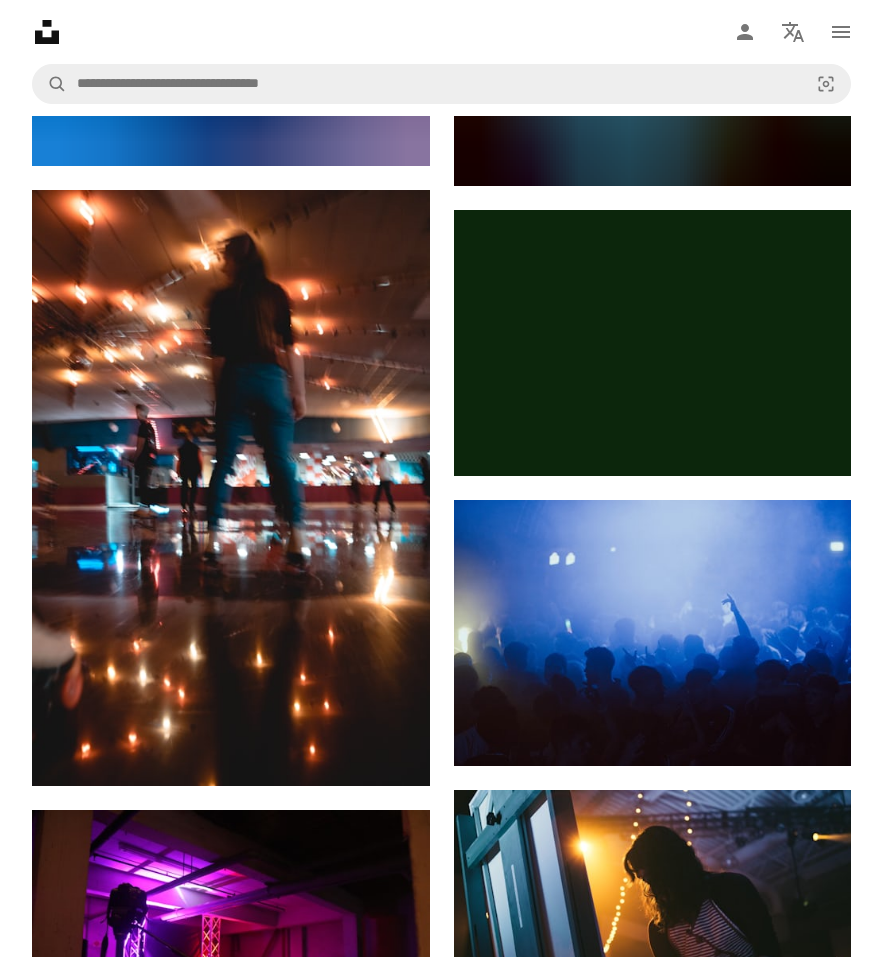 scroll, scrollTop: 41315, scrollLeft: 0, axis: vertical 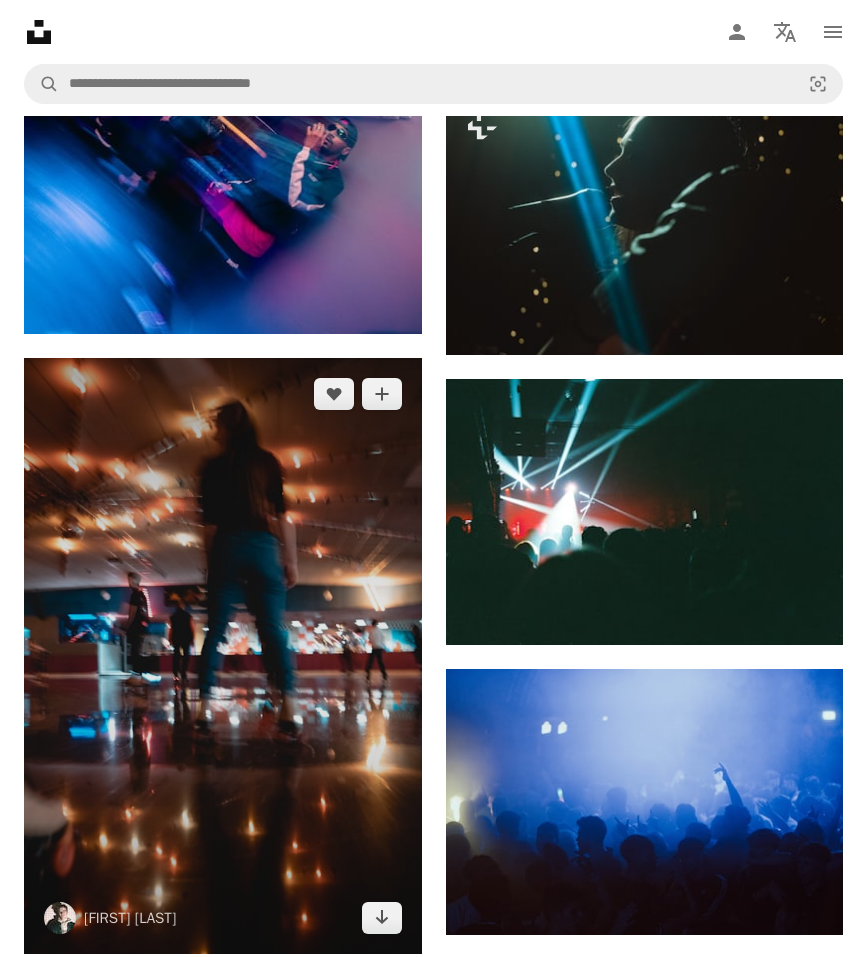 click at bounding box center [223, 656] 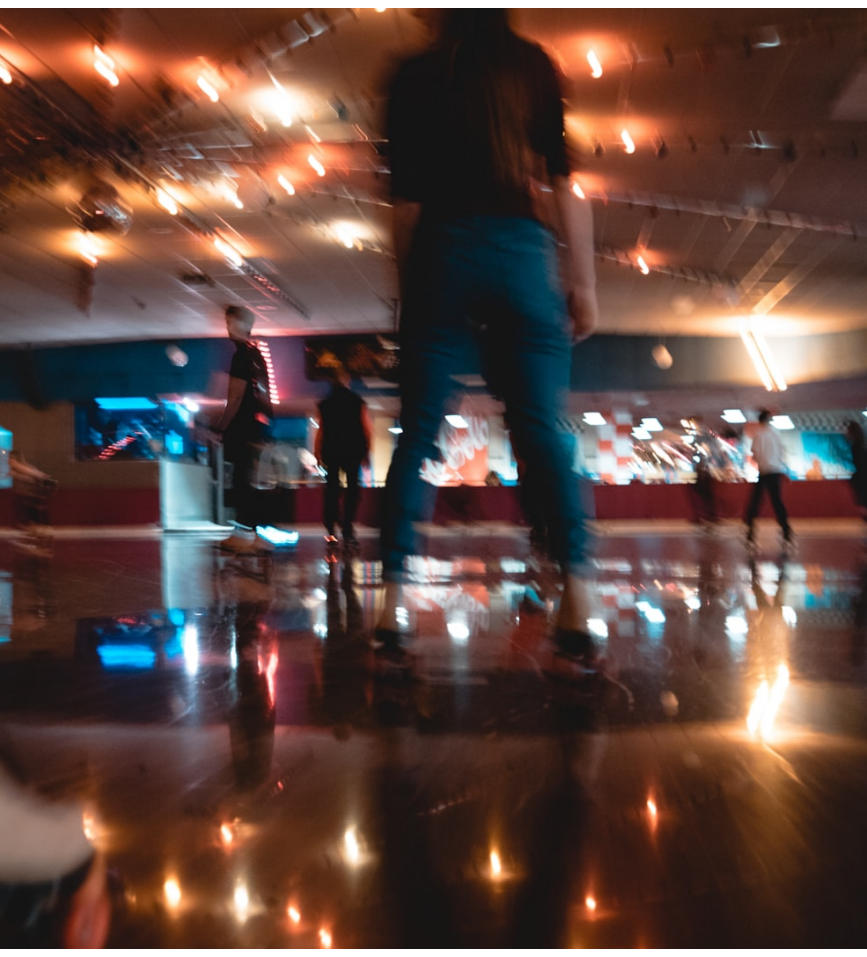 scroll, scrollTop: 322, scrollLeft: 0, axis: vertical 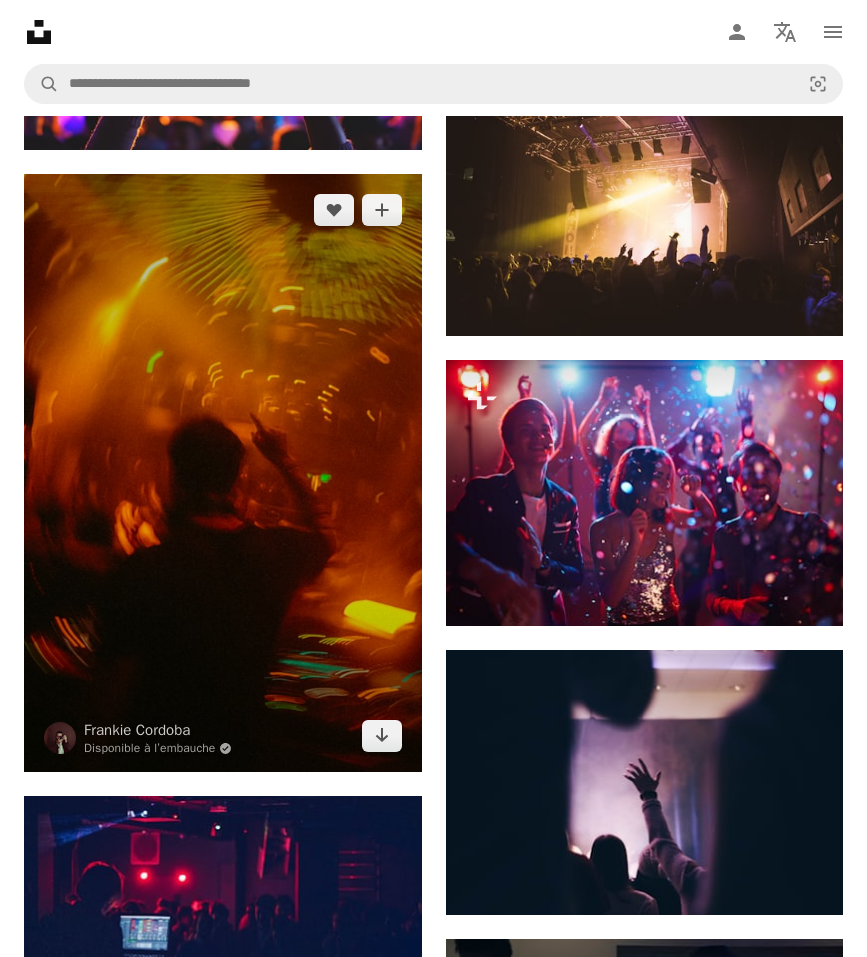 click at bounding box center [223, 473] 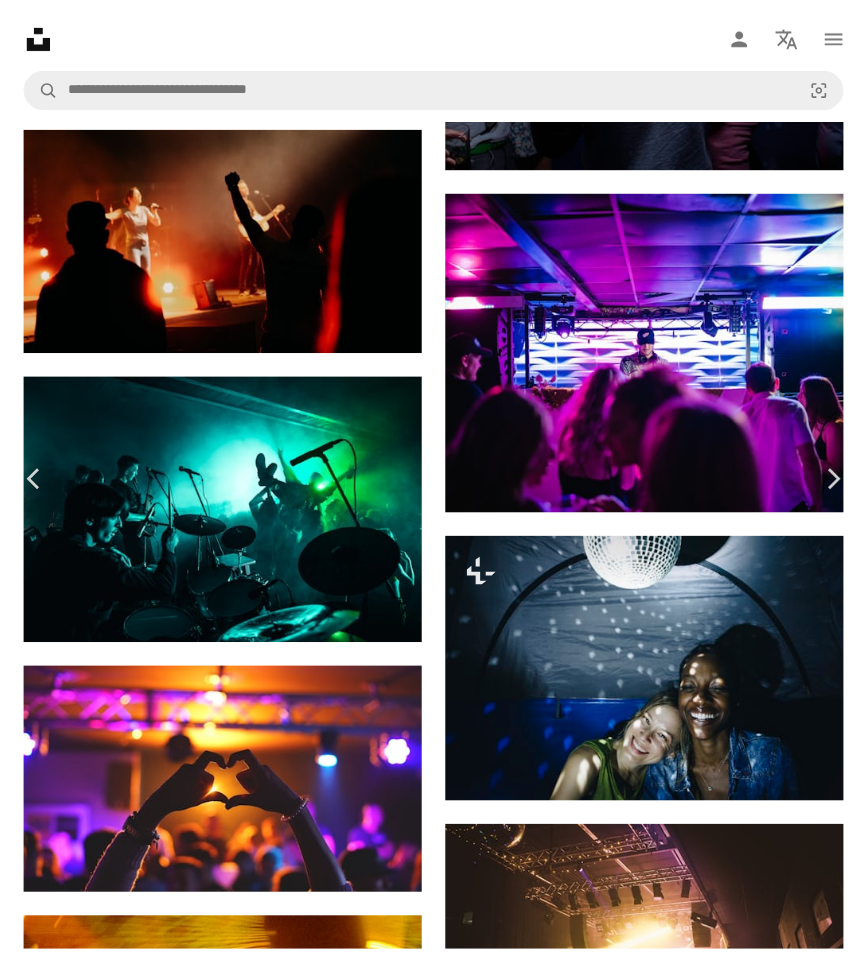 scroll, scrollTop: 4, scrollLeft: 0, axis: vertical 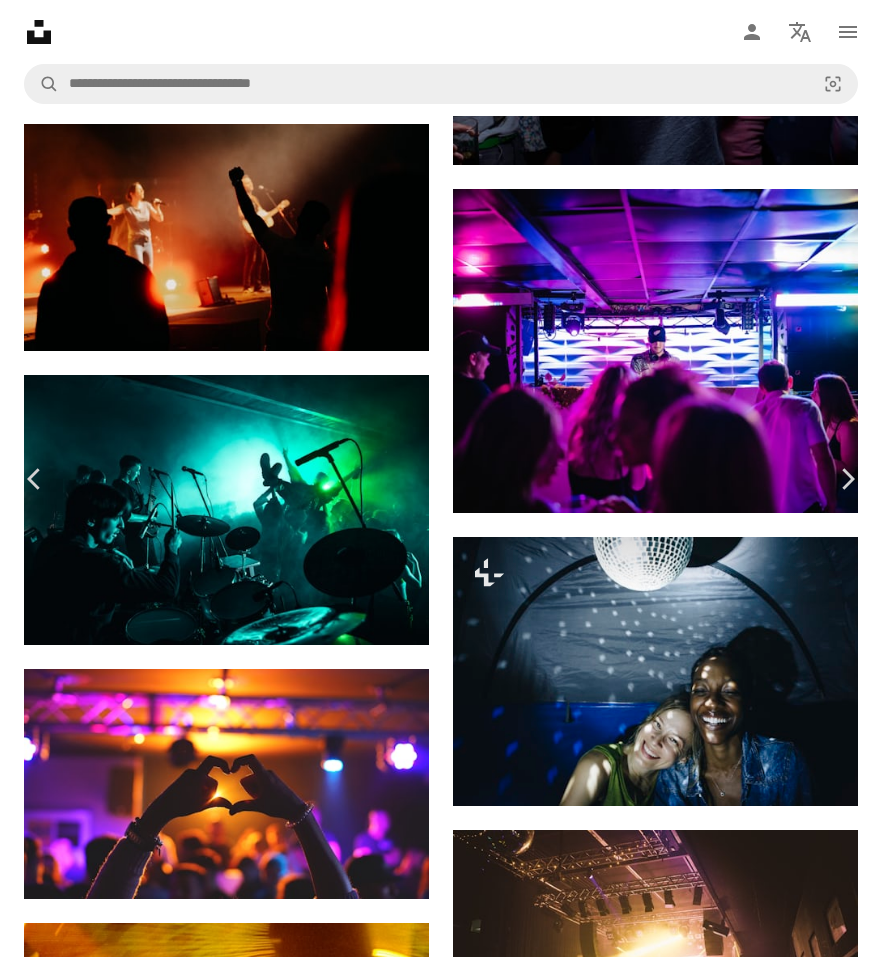 click on "Télécharger gratuitement" at bounding box center [650, 4648] 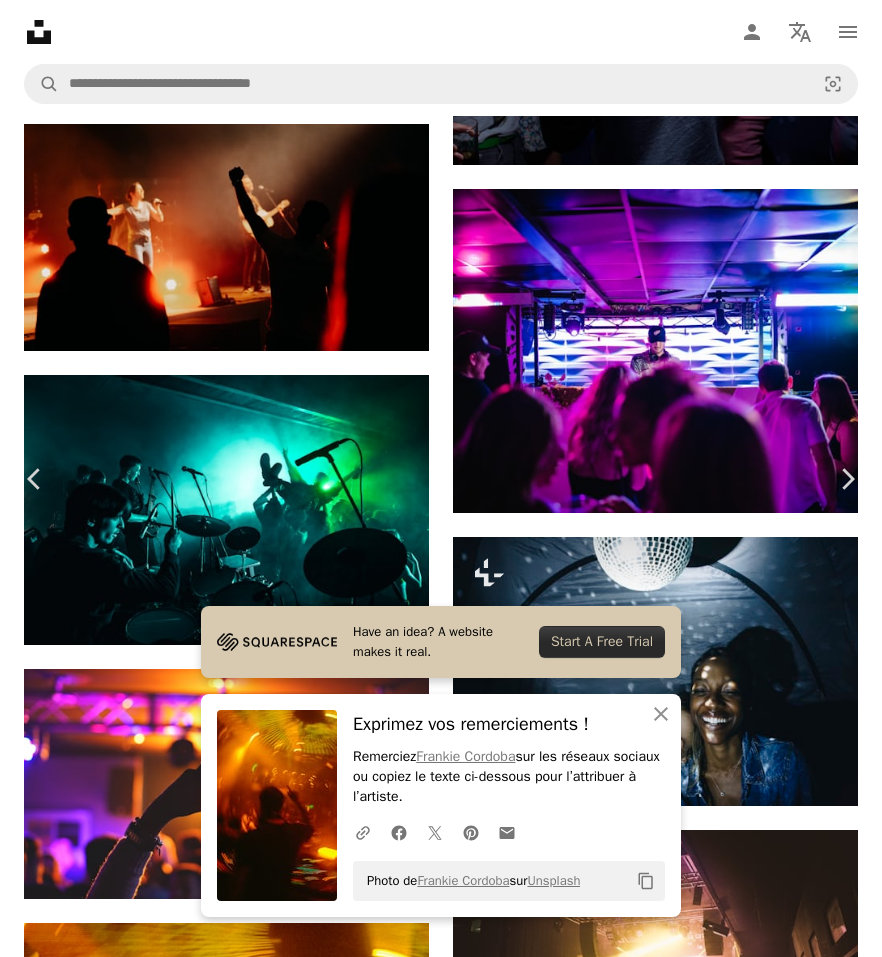 click on "An X shape Chevron left Chevron right Have an idea? A website makes it real. Start A Free Trial An X shape Fermer Exprimez vos remerciements ! Remerciez  [NAME] [LAST]  sur les réseaux sociaux ou copiez le texte ci-dessous pour l’attribuer à l’artiste. A URL sharing icon (chains) Facebook icon X (formerly Twitter) icon Pinterest icon An envelope Photo de  [NAME] [LAST]  sur  Unsplash
Copy content [NAME] [LAST] Disponible à l’embauche A checkmark inside of a circle A heart A plus sign Télécharger gratuitement Chevron down Zoom in Vues 12 758 Téléchargements 240 A forward-right arrow Partager Info icon Infos More Actions Calendar outlined Publiée le  5 décembre 2024 Camera Leica Camera AG, LEICA M11-P Safety Utilisation gratuite sous la  Licence Unsplash homme humain adulte urbain mâle éclairage club disco boîte de nuit tête Vie nocturne Photos banque d’images gratuites Parcourez des images premium sur iStock  |  - 20 % avec le code UNSPLASH20 Rendez-vous sur iStock  ↗" at bounding box center [441, 5083] 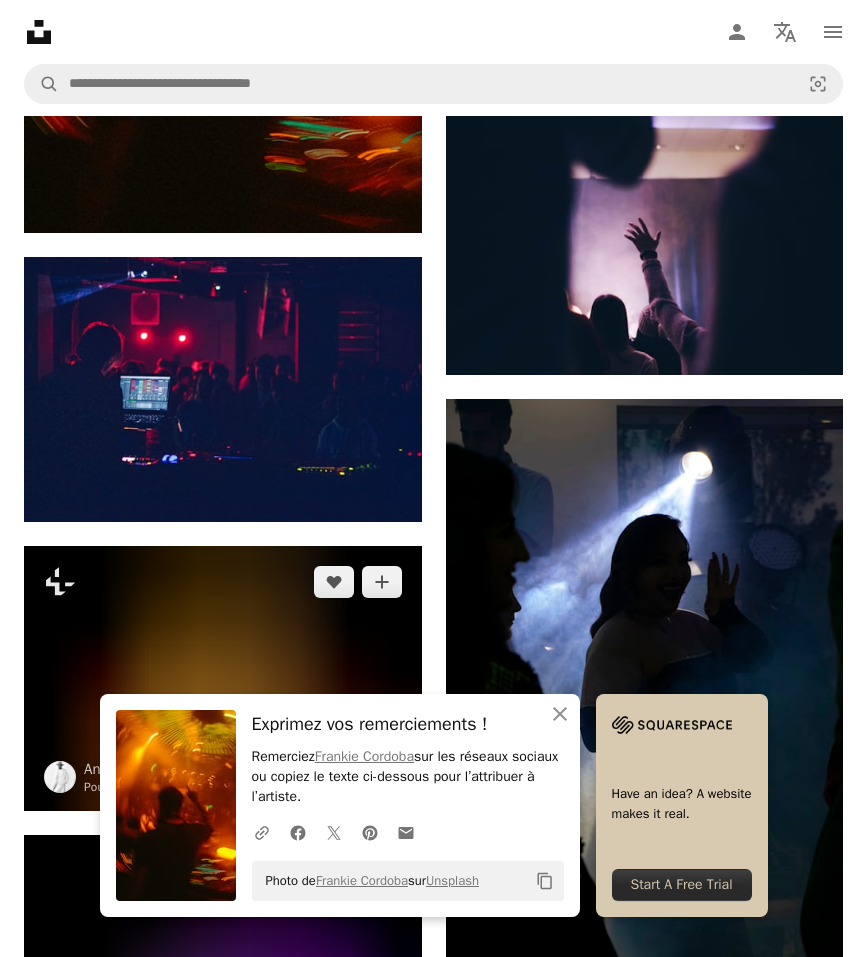 scroll, scrollTop: 44062, scrollLeft: 0, axis: vertical 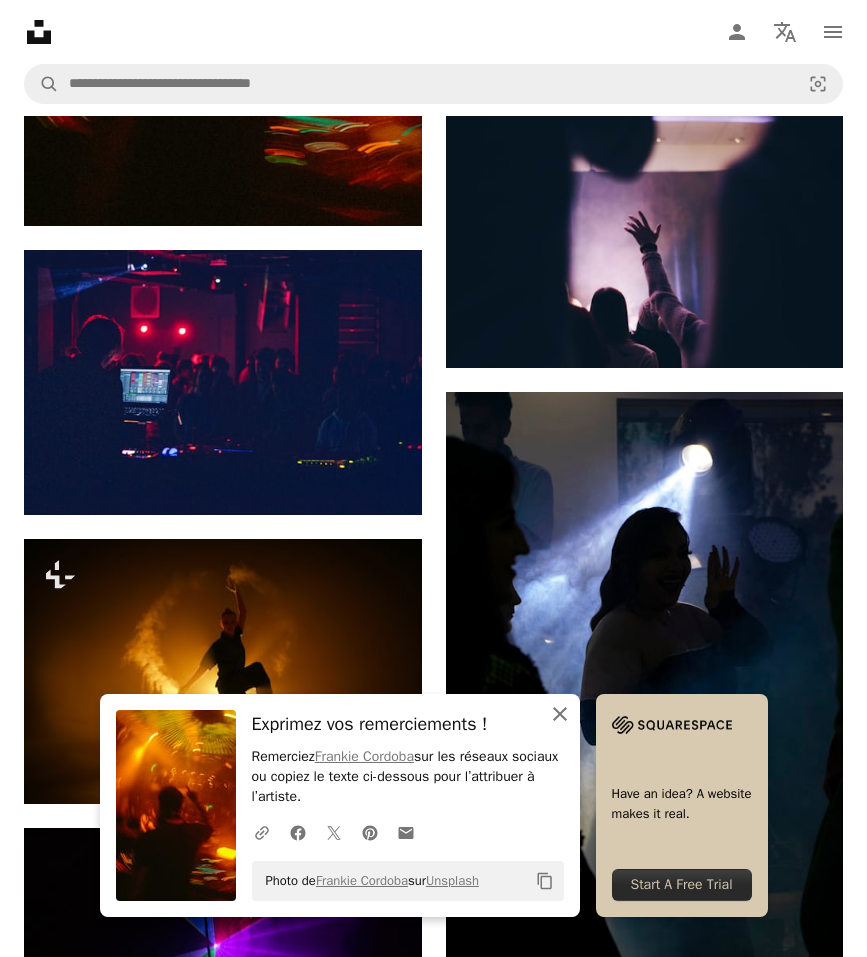 click on "An X shape Fermer" at bounding box center (560, 714) 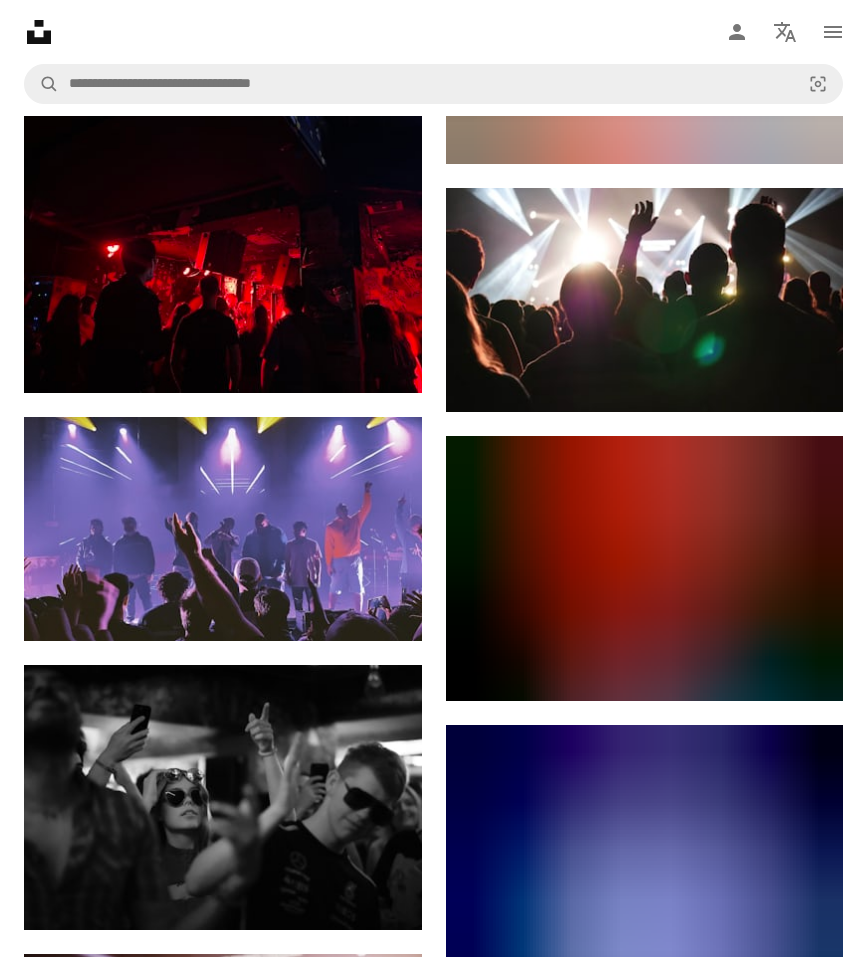 scroll, scrollTop: 58088, scrollLeft: 0, axis: vertical 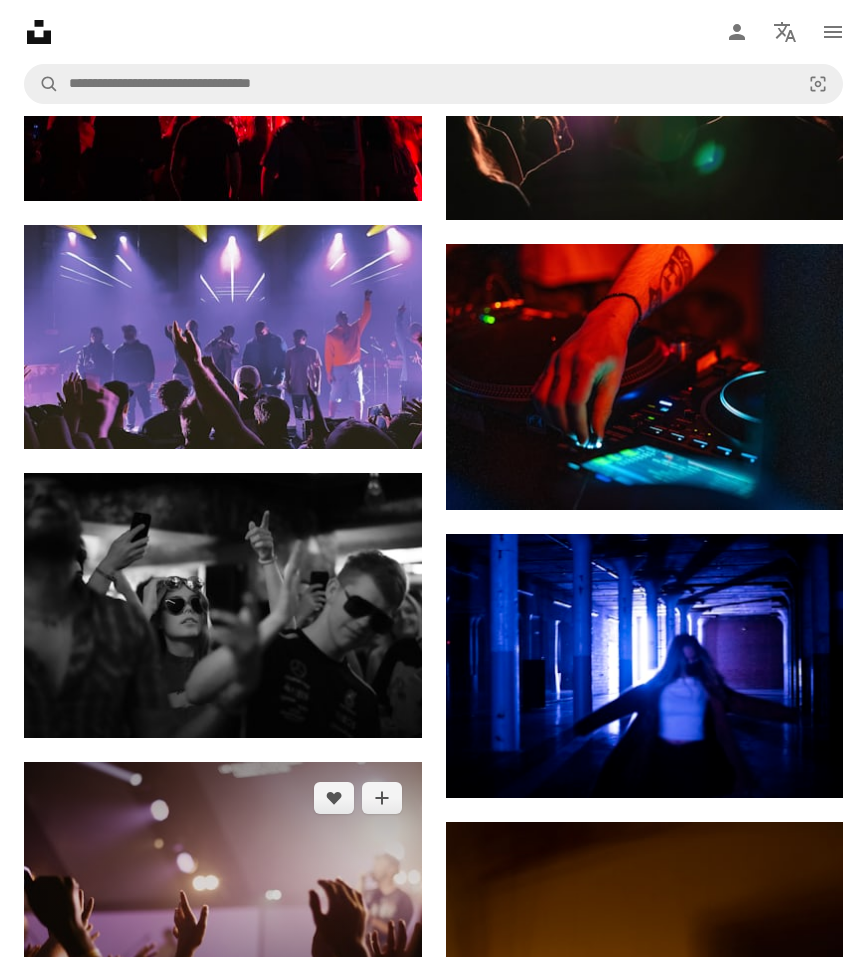 click at bounding box center [223, 894] 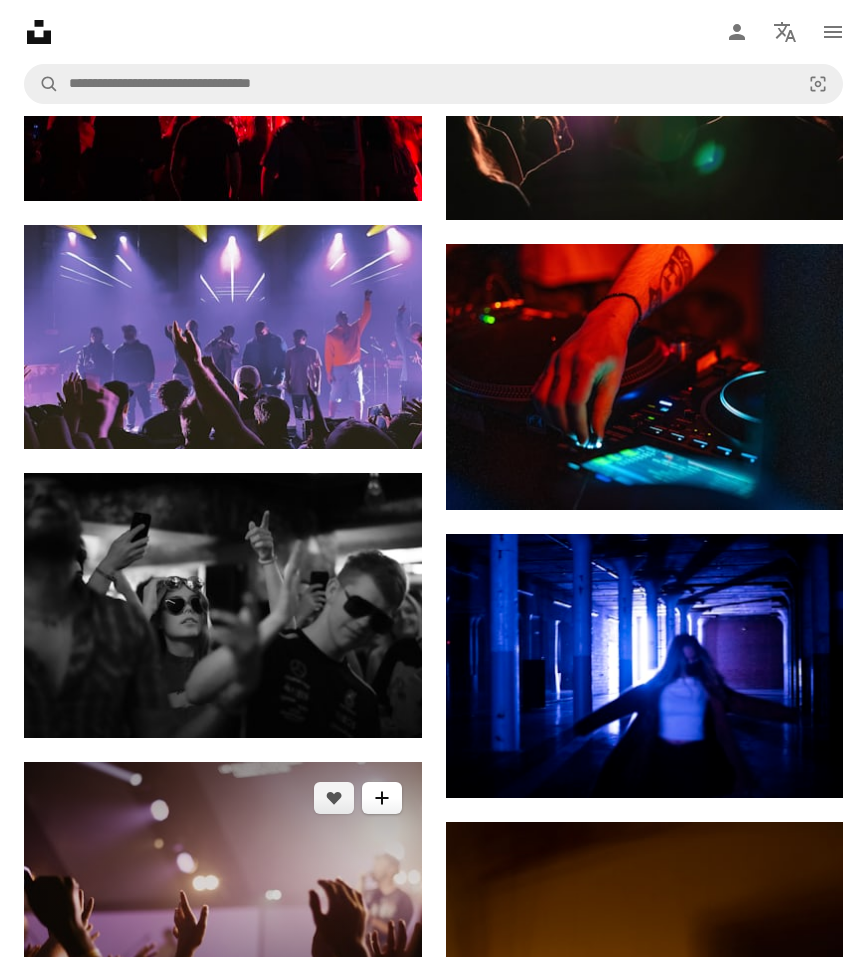 click 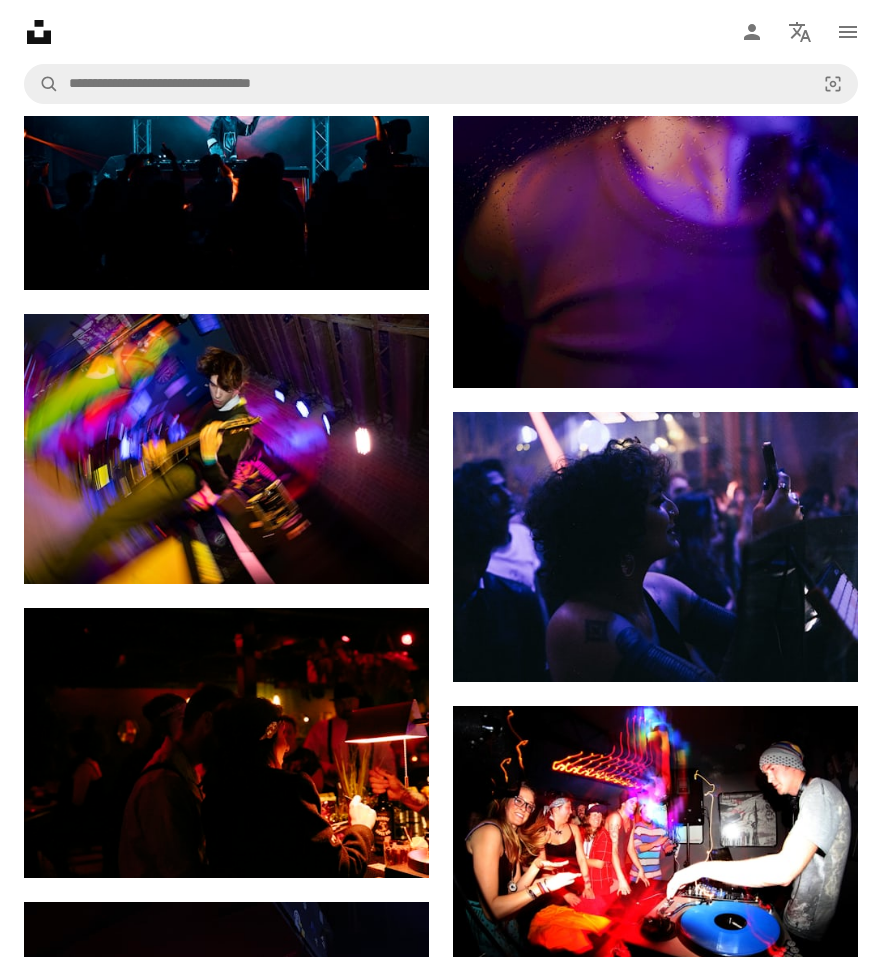 click on "An X shape S’inscrire à Unsplash Vous avez déjà un compte ?  Connexion Prénom Nom E-mail Nom d’utilisateur  (n’utilisez que des lettres, des chiffres ou des tirets) Mot de passe  (8 car. minimum) S’inscrire En vous inscrivant, vous acceptez les  Conditions  et la  Charte de protection des données ." at bounding box center (441, 4026) 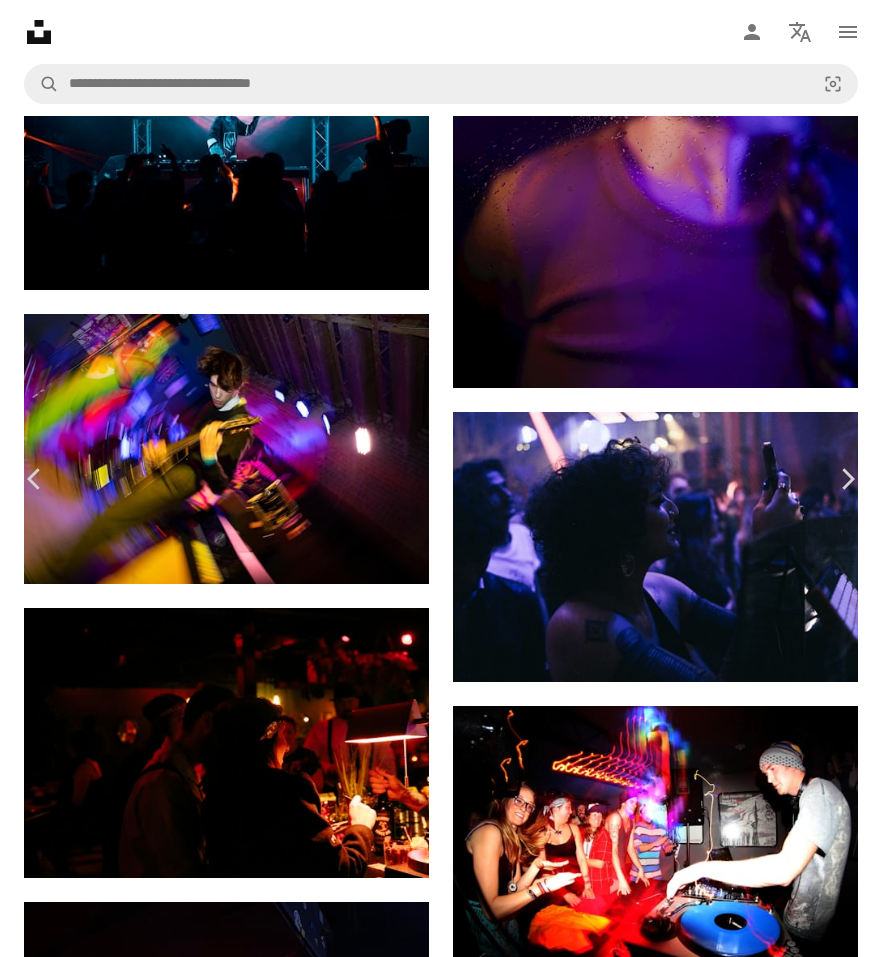 click on "Télécharger gratuitement" at bounding box center (650, 3595) 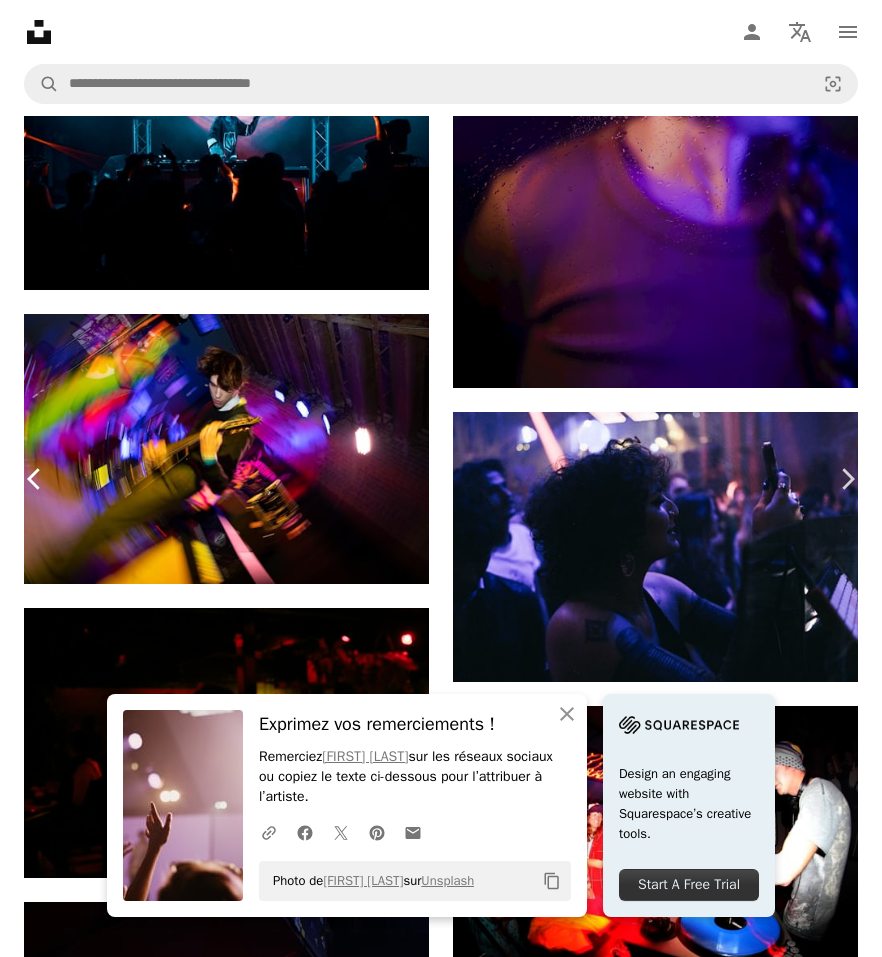 click on "Chevron left" at bounding box center [35, 479] 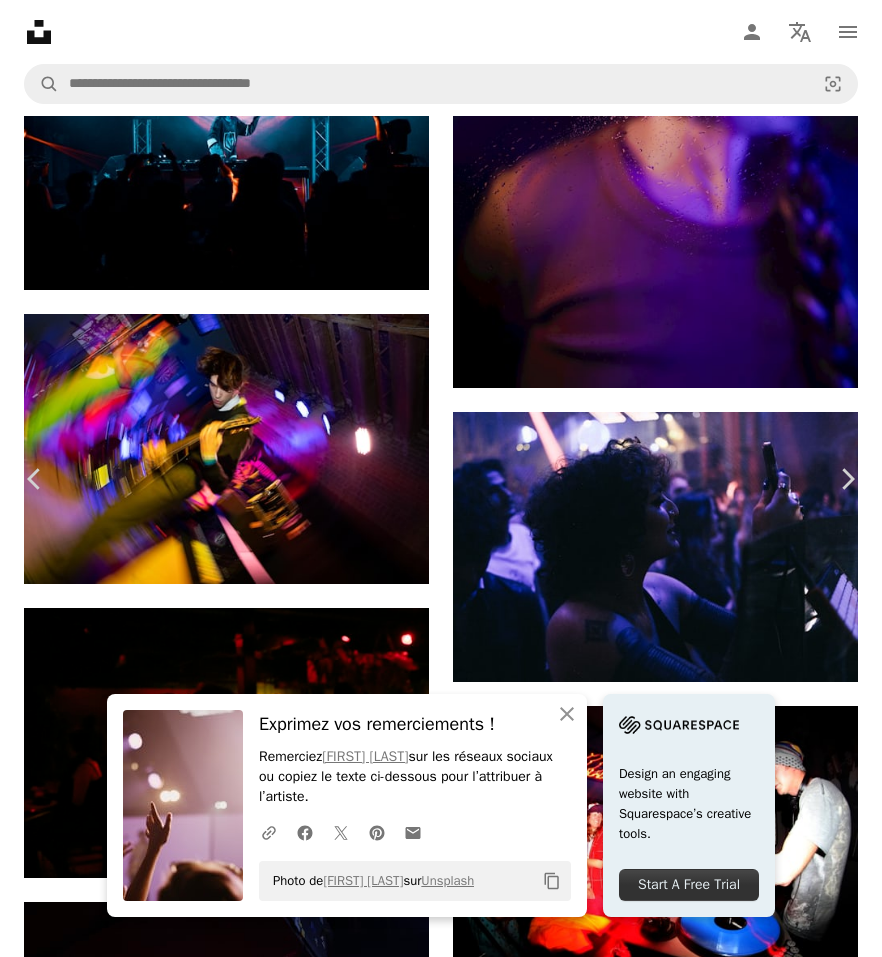 click on "[FIRST] [LAST]" at bounding box center [441, 4026] 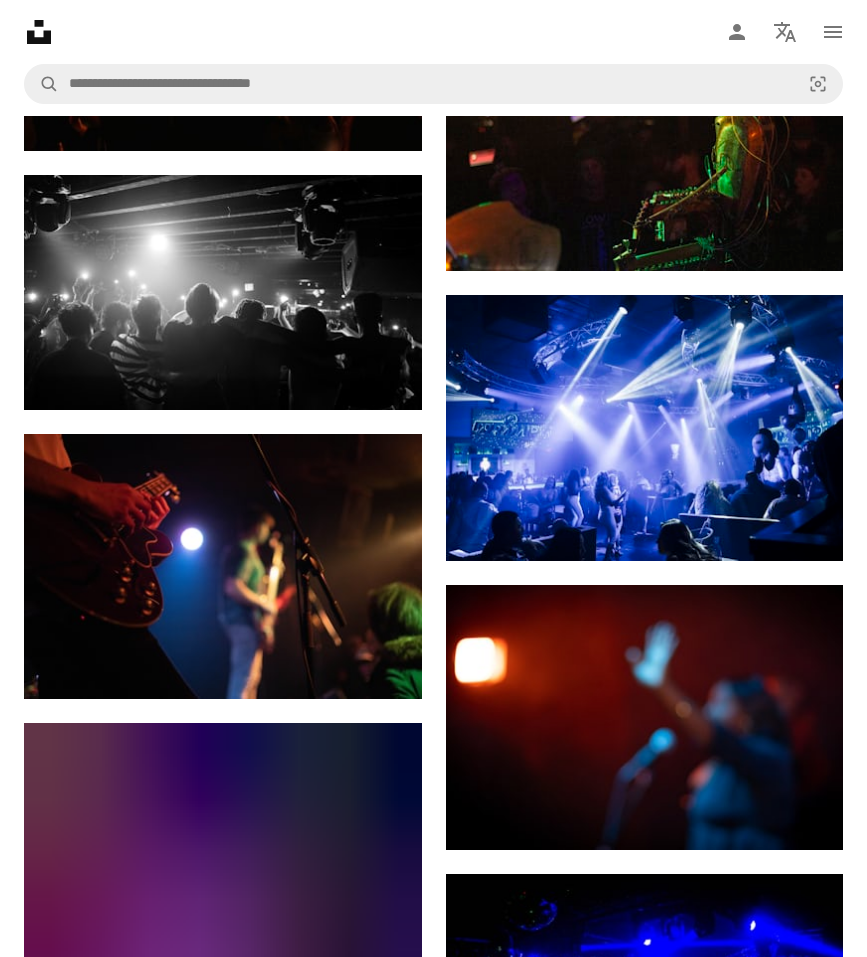 scroll, scrollTop: 59314, scrollLeft: 0, axis: vertical 